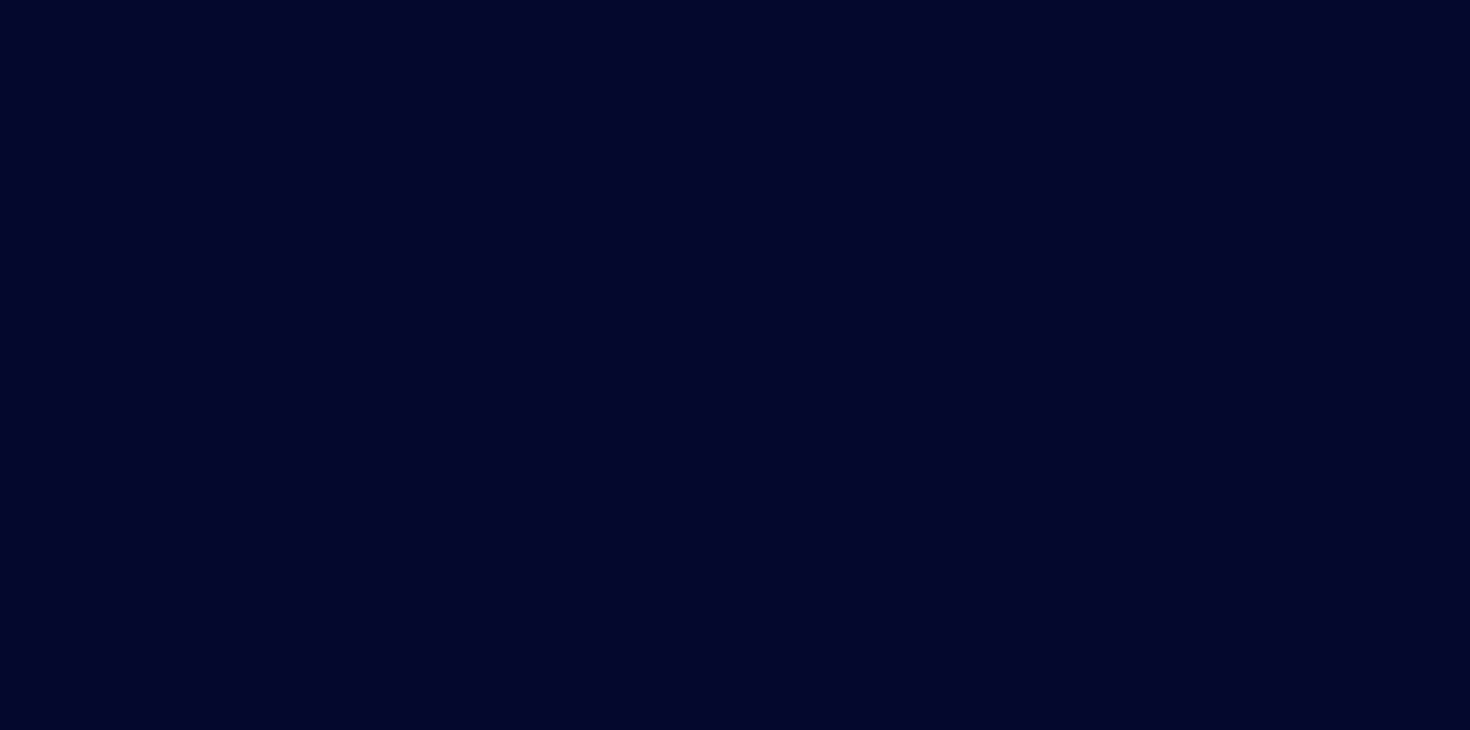 scroll, scrollTop: 0, scrollLeft: 0, axis: both 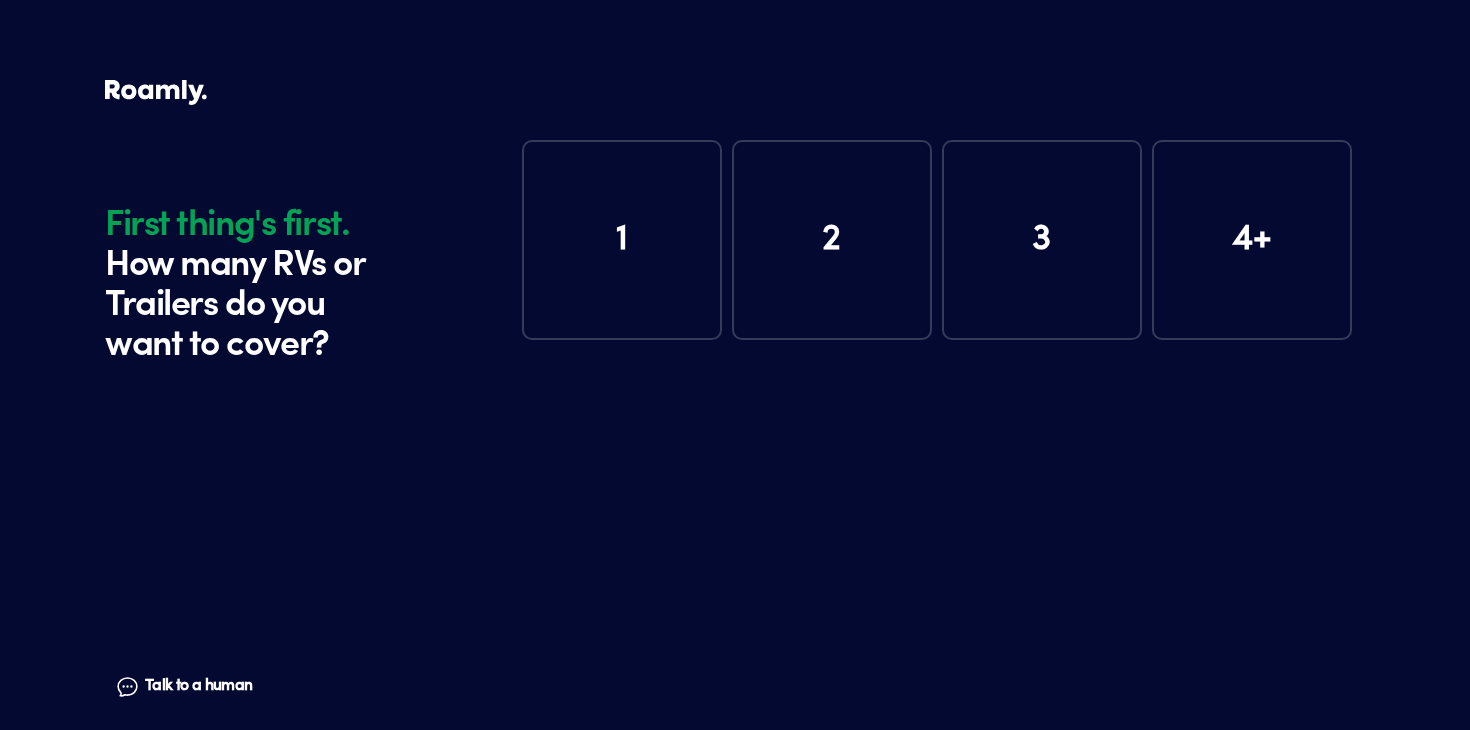 click on "1" at bounding box center [622, 240] 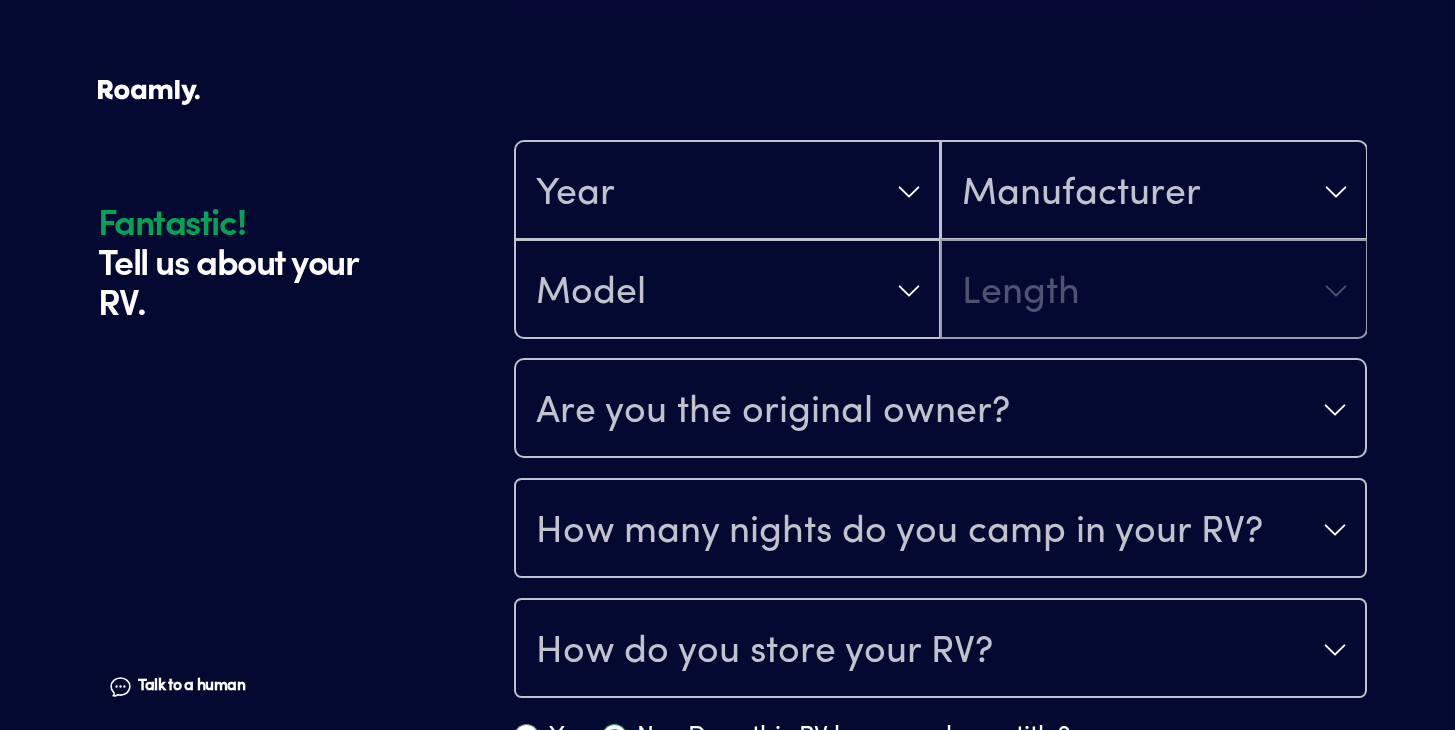 scroll, scrollTop: 390, scrollLeft: 0, axis: vertical 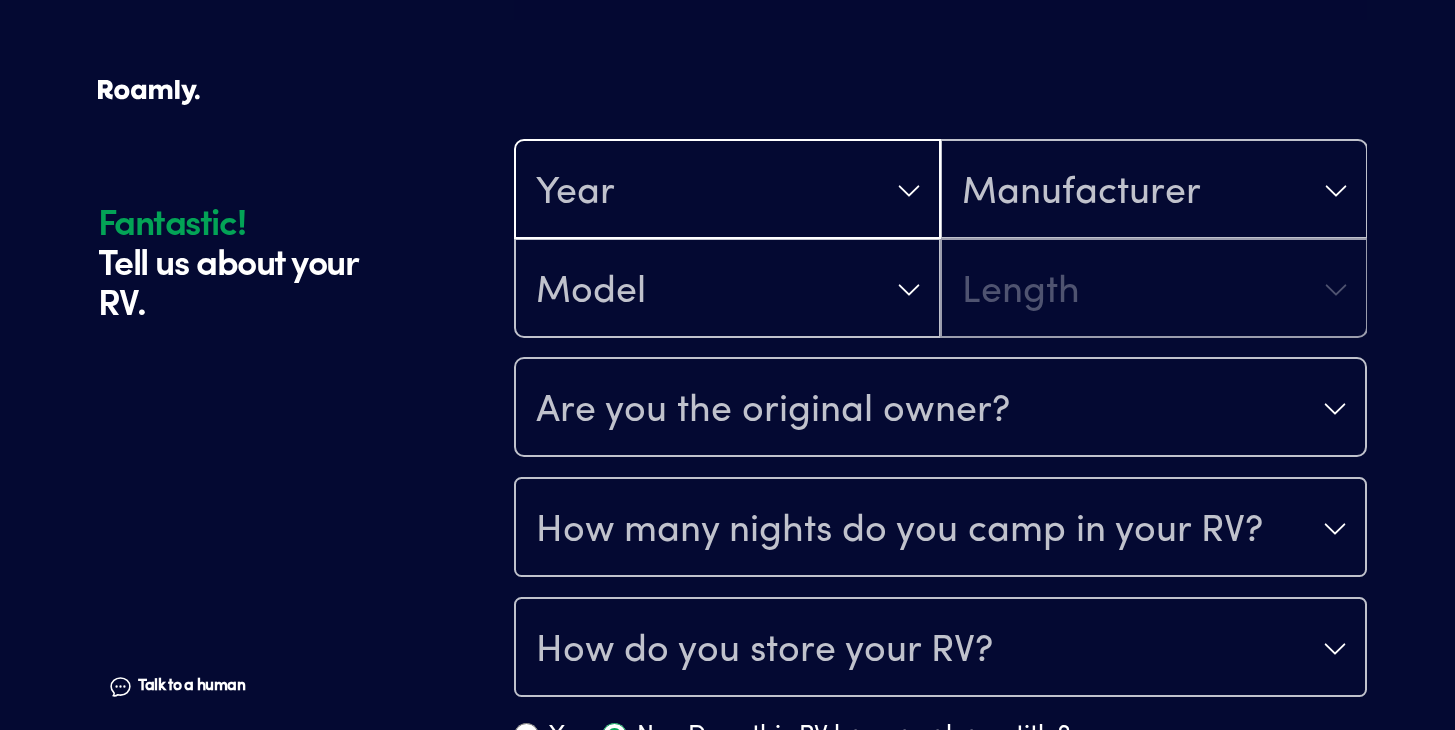 click on "Year" at bounding box center [727, 191] 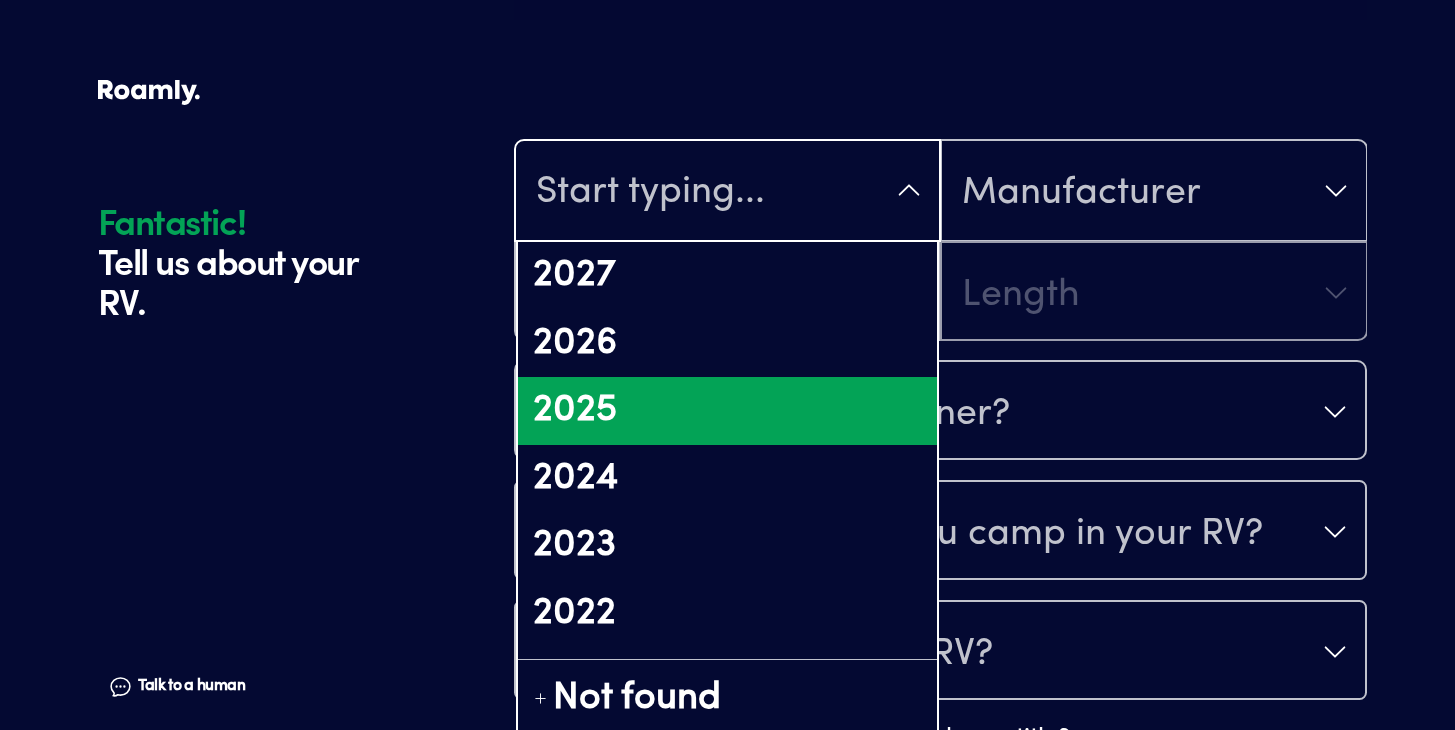 click on "2025" at bounding box center [727, 411] 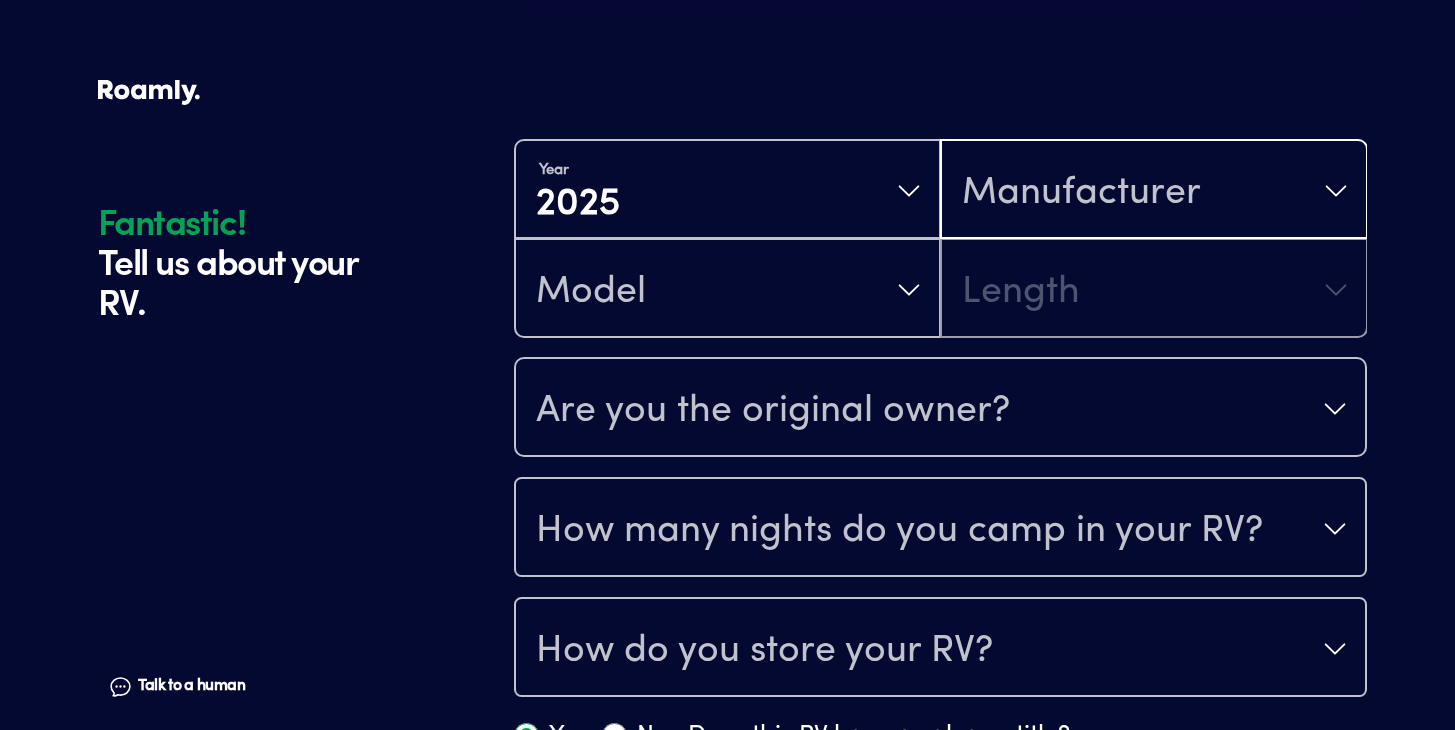 click on "Manufacturer" at bounding box center [1153, 191] 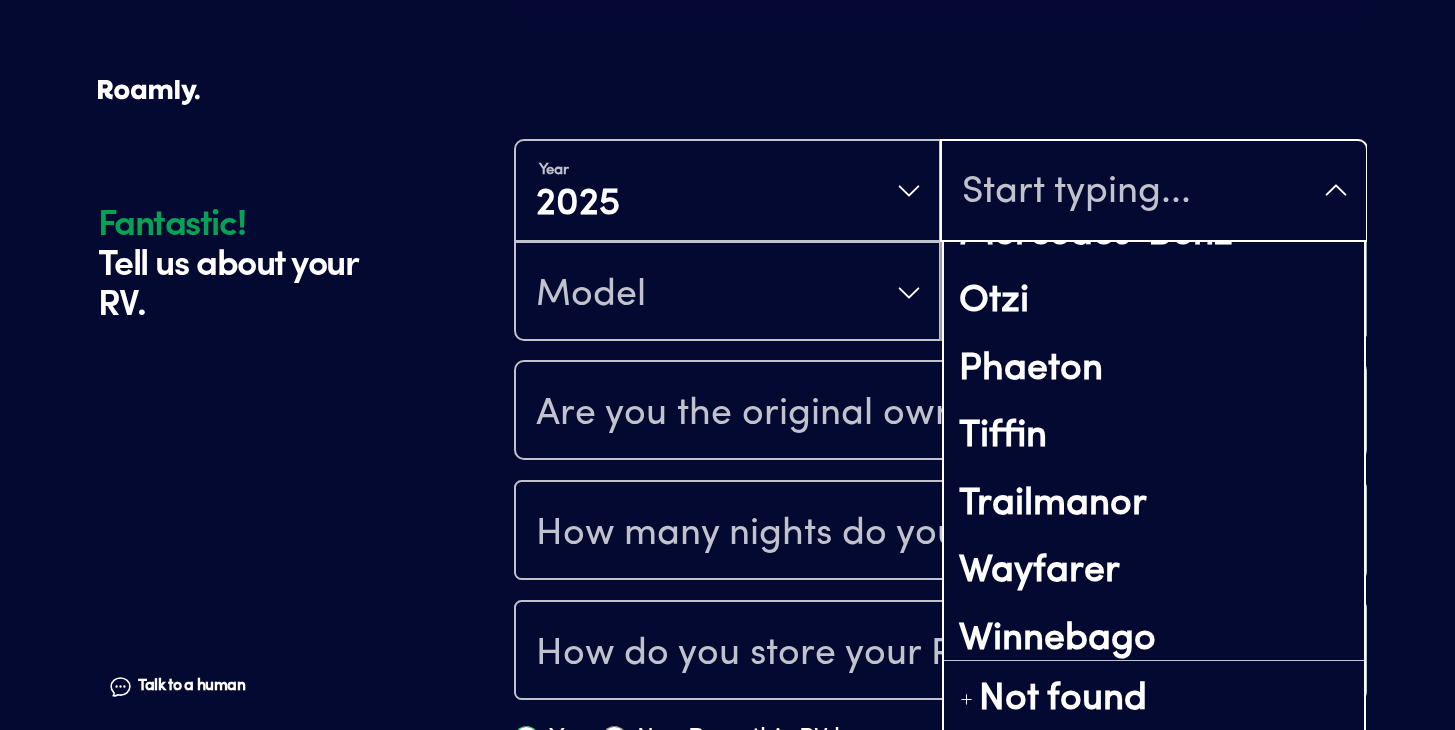 scroll, scrollTop: 700, scrollLeft: 0, axis: vertical 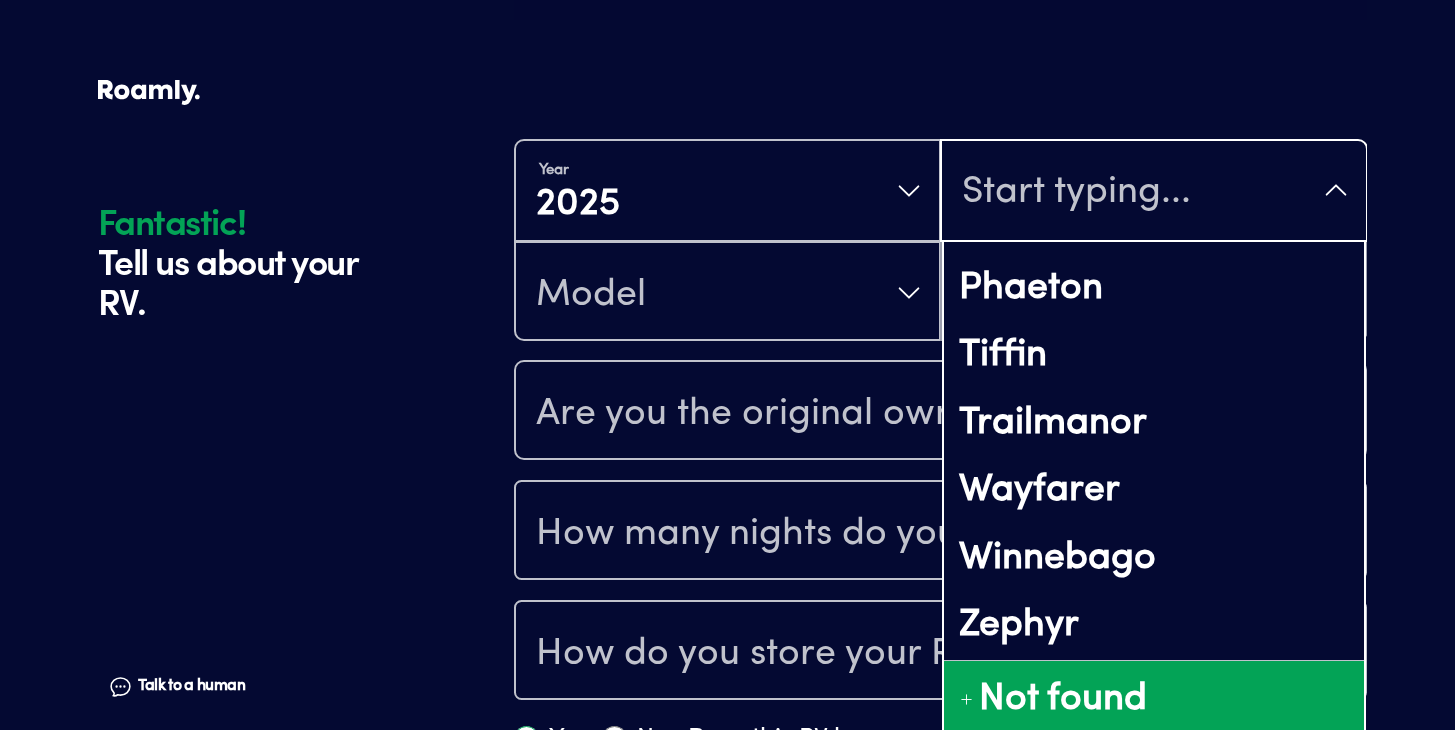 click on "Not found" at bounding box center [1063, 700] 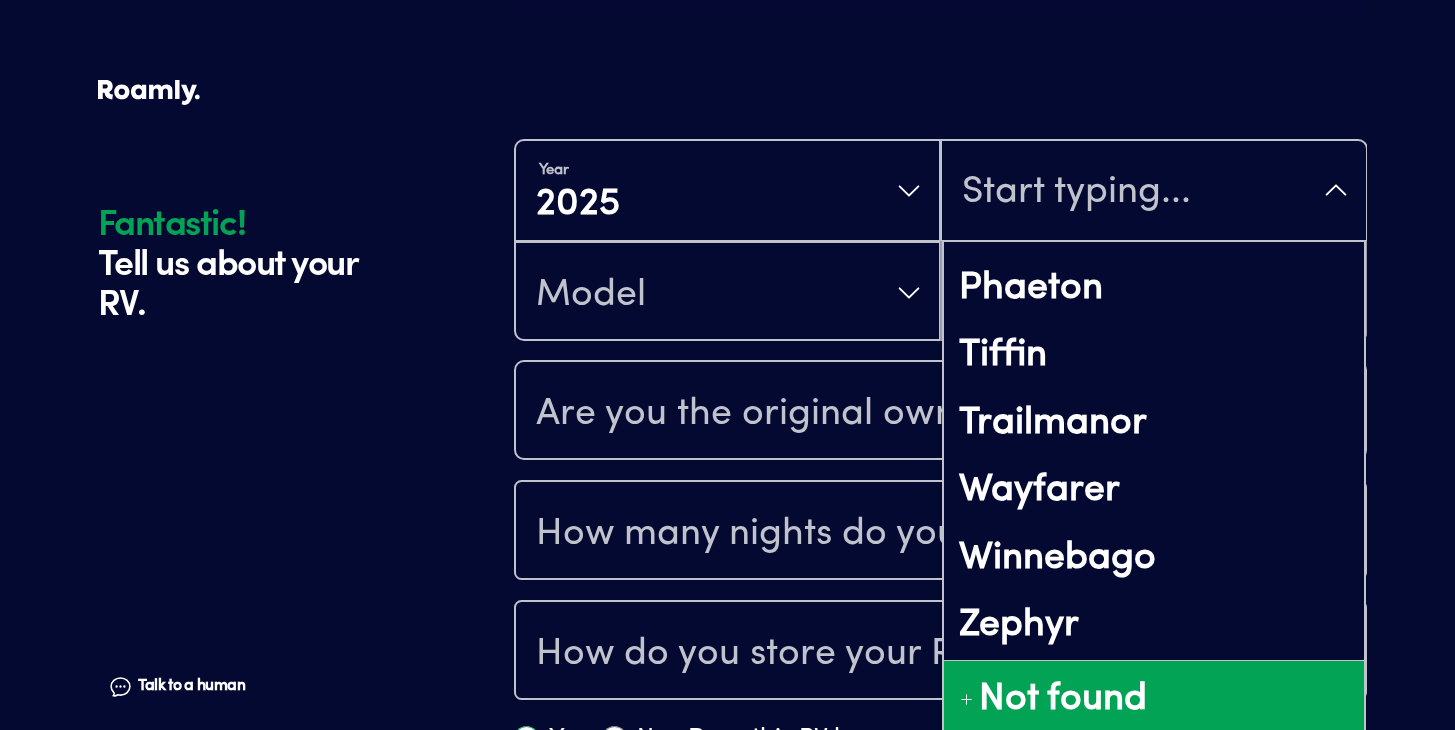 scroll, scrollTop: 398, scrollLeft: 0, axis: vertical 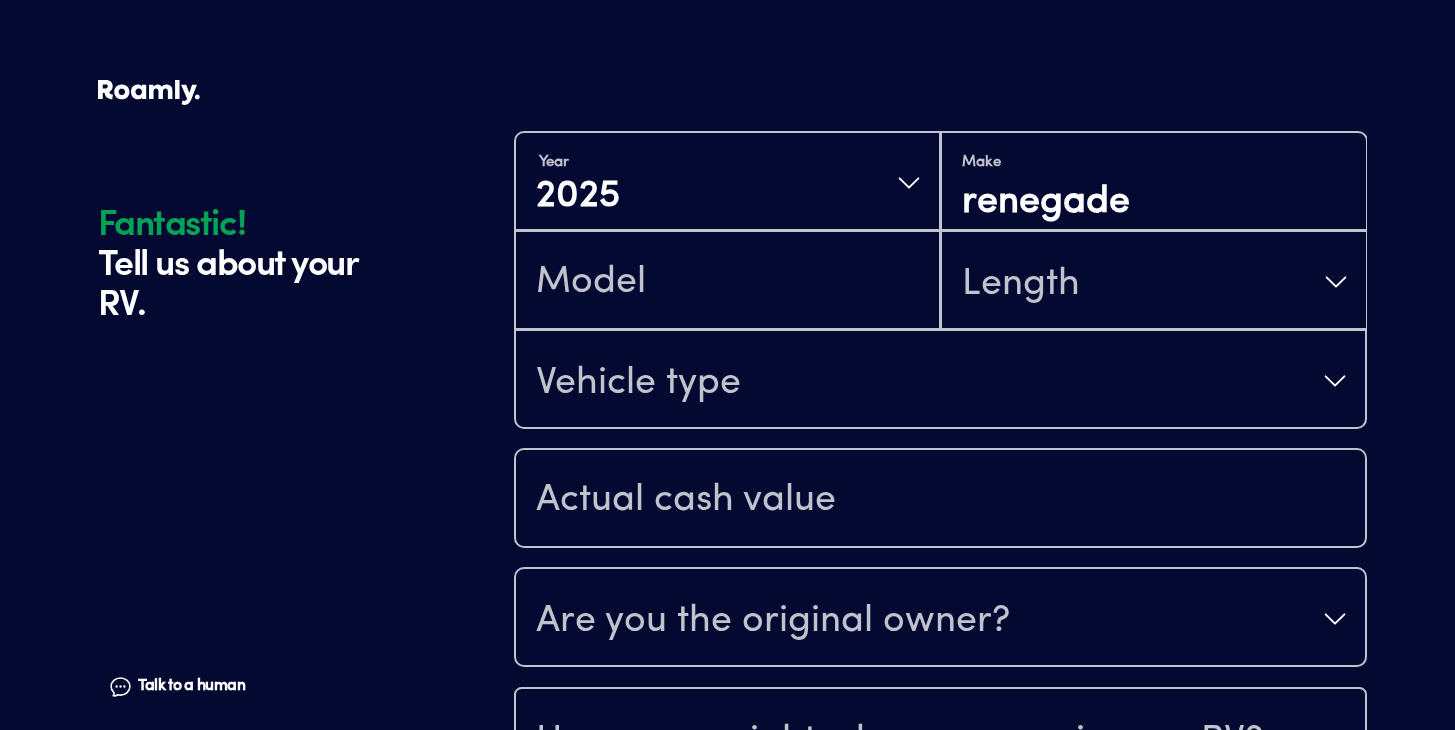 type on "renegade" 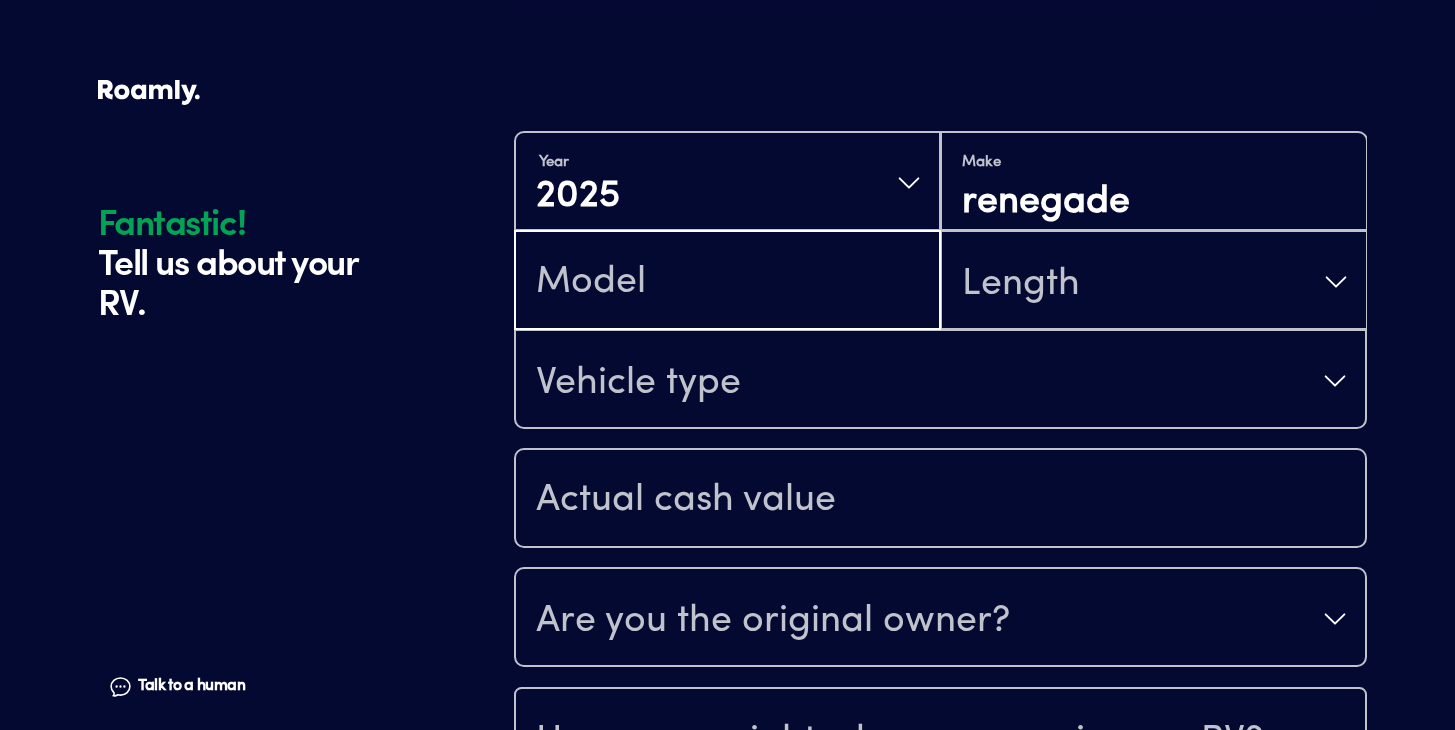 click at bounding box center (727, 282) 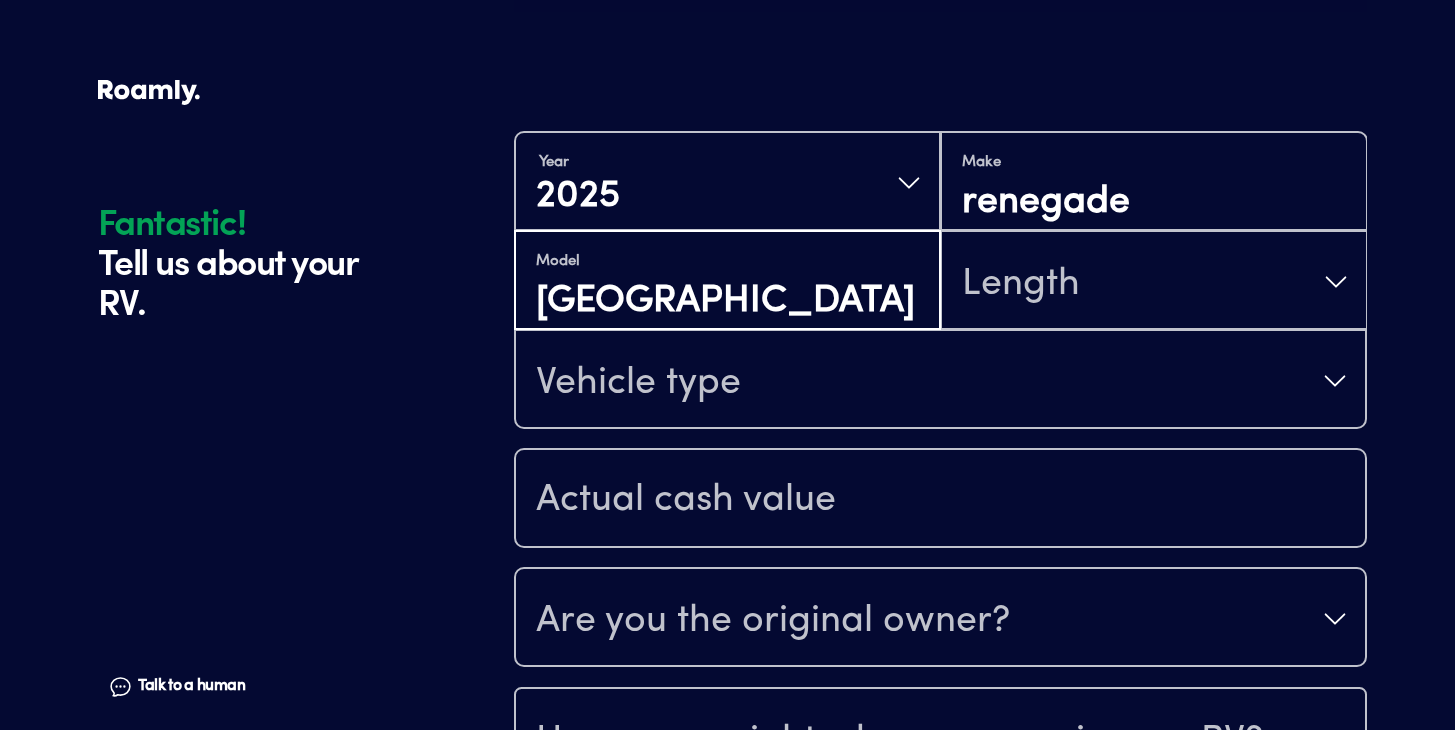 type on "[GEOGRAPHIC_DATA]" 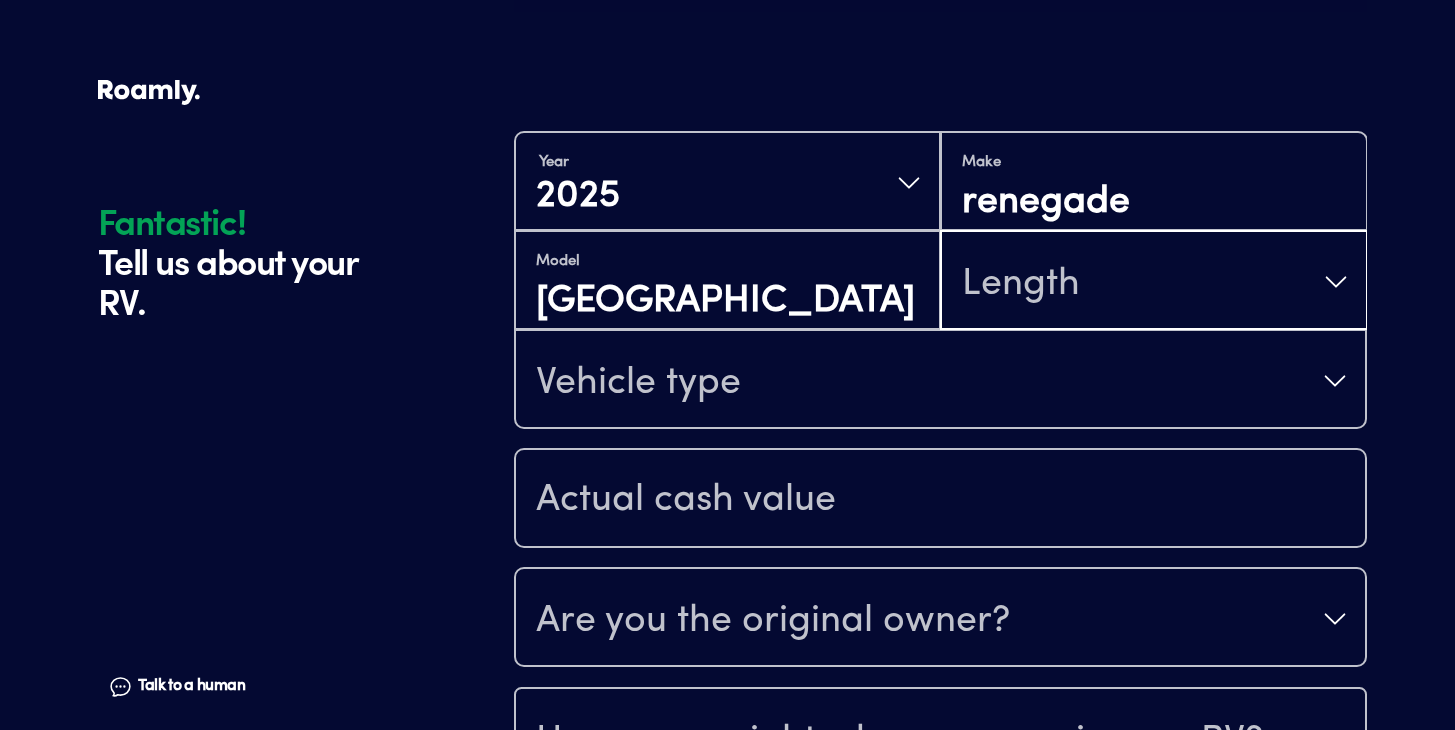 click on "Length" at bounding box center [1153, 282] 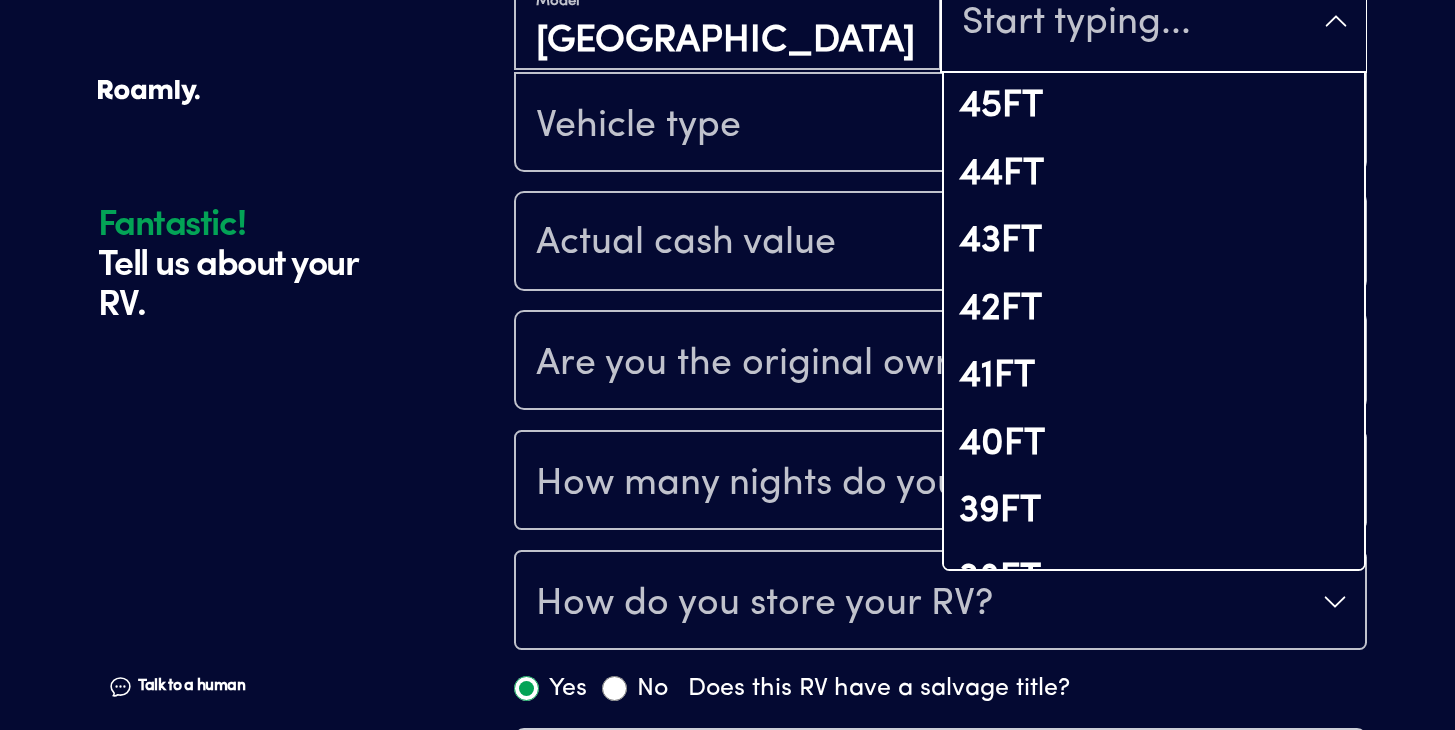 scroll, scrollTop: 767, scrollLeft: 0, axis: vertical 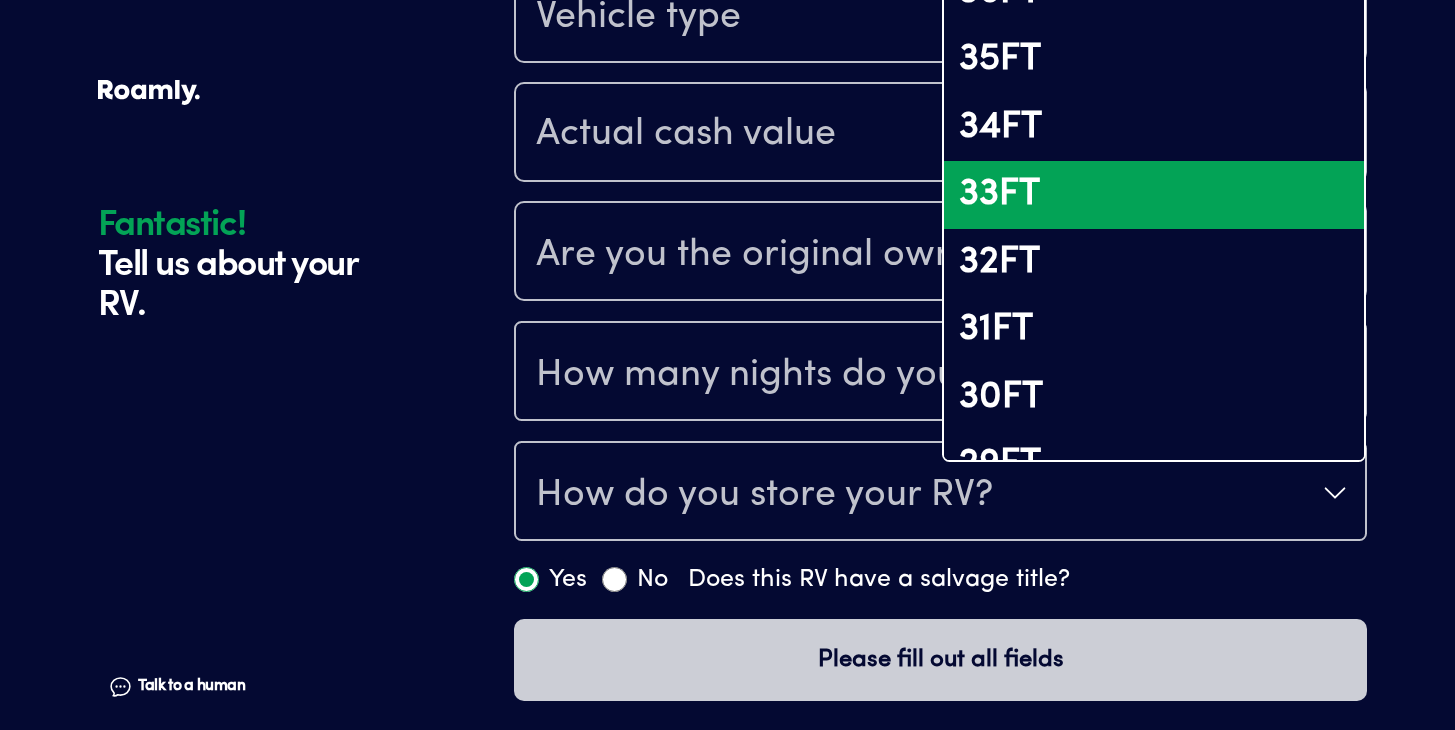 click on "33FT" at bounding box center (1153, 195) 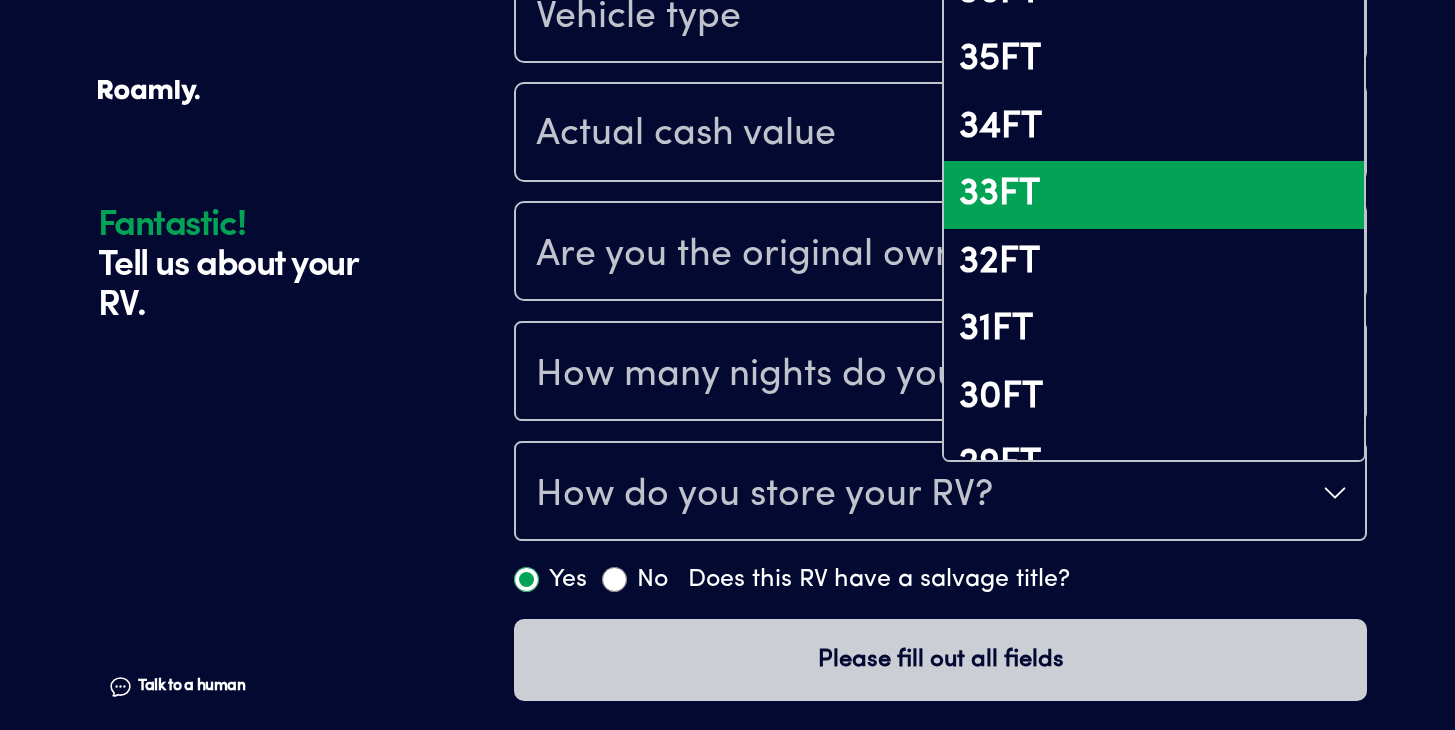 scroll, scrollTop: 764, scrollLeft: 0, axis: vertical 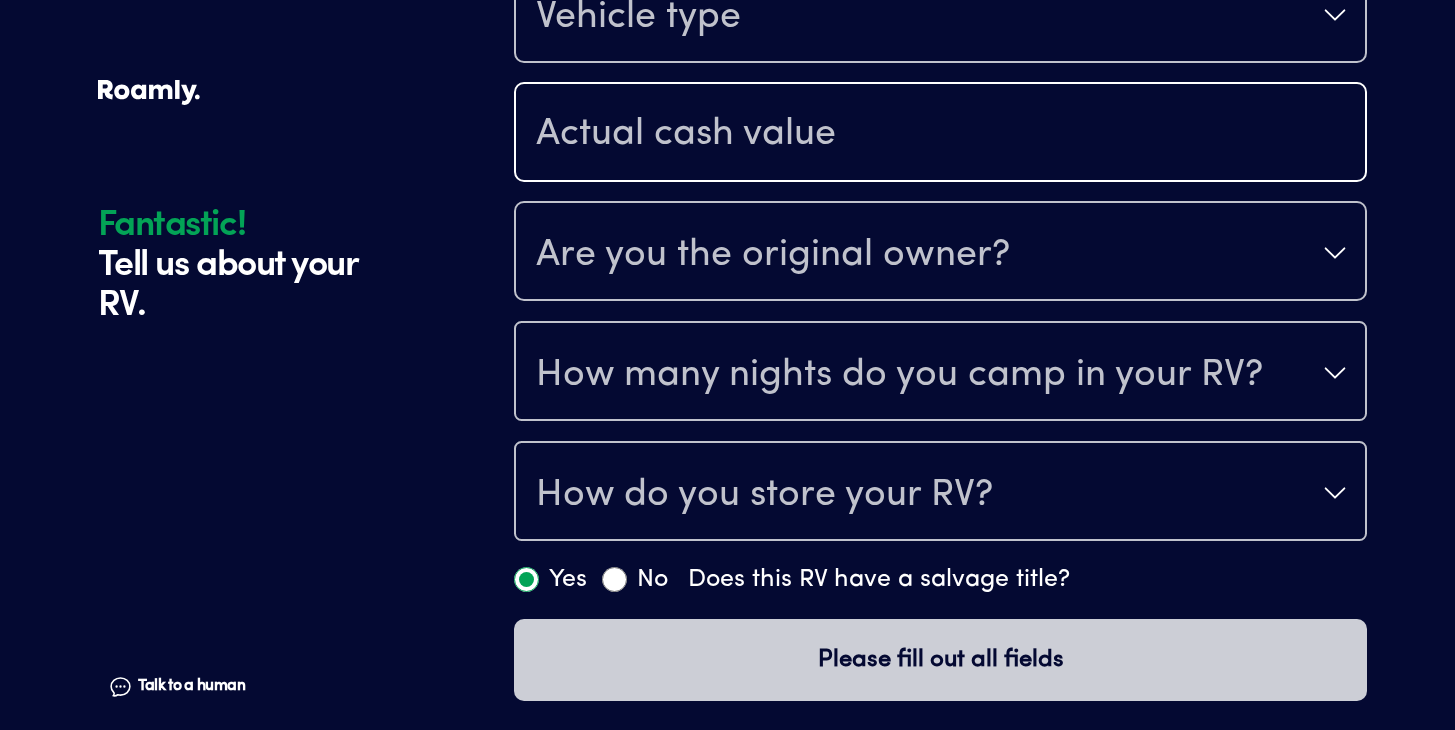 click at bounding box center (940, 134) 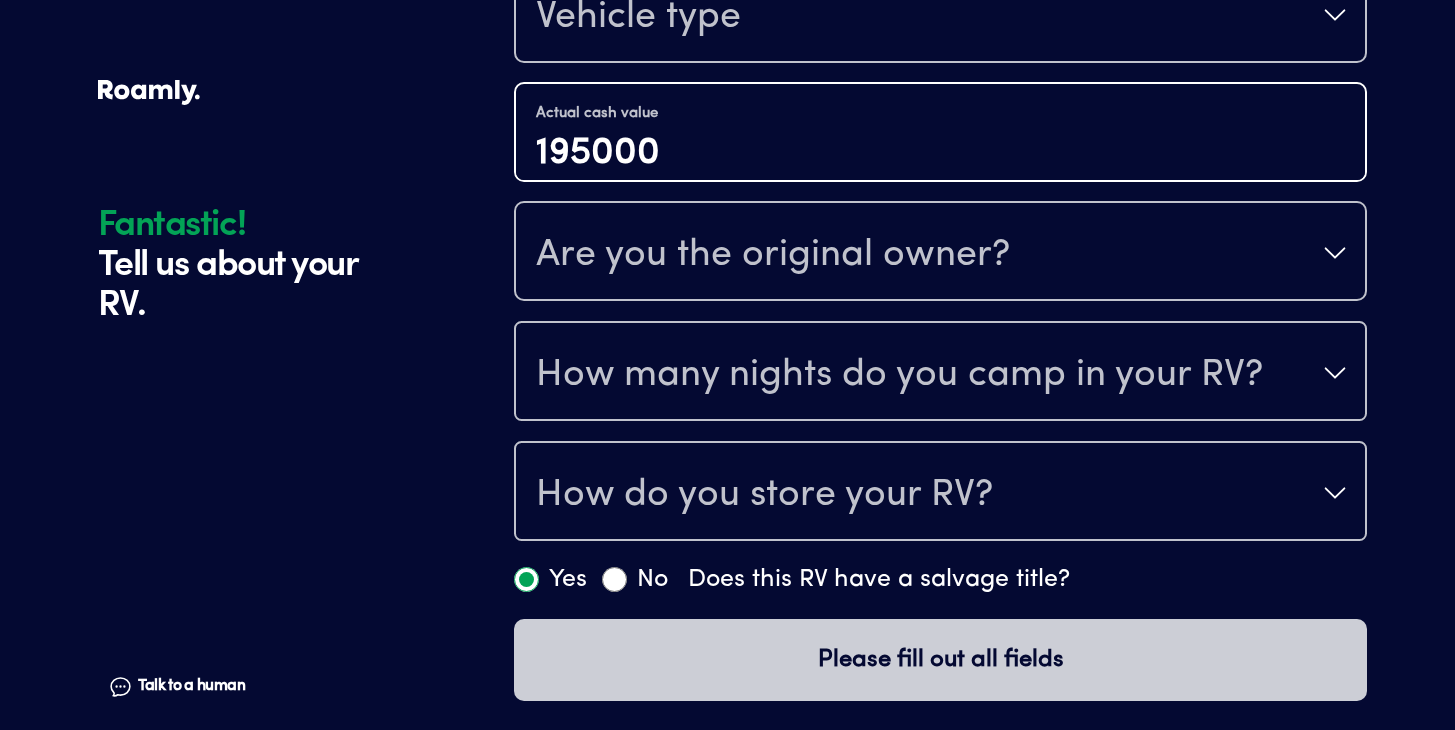 type on "195000" 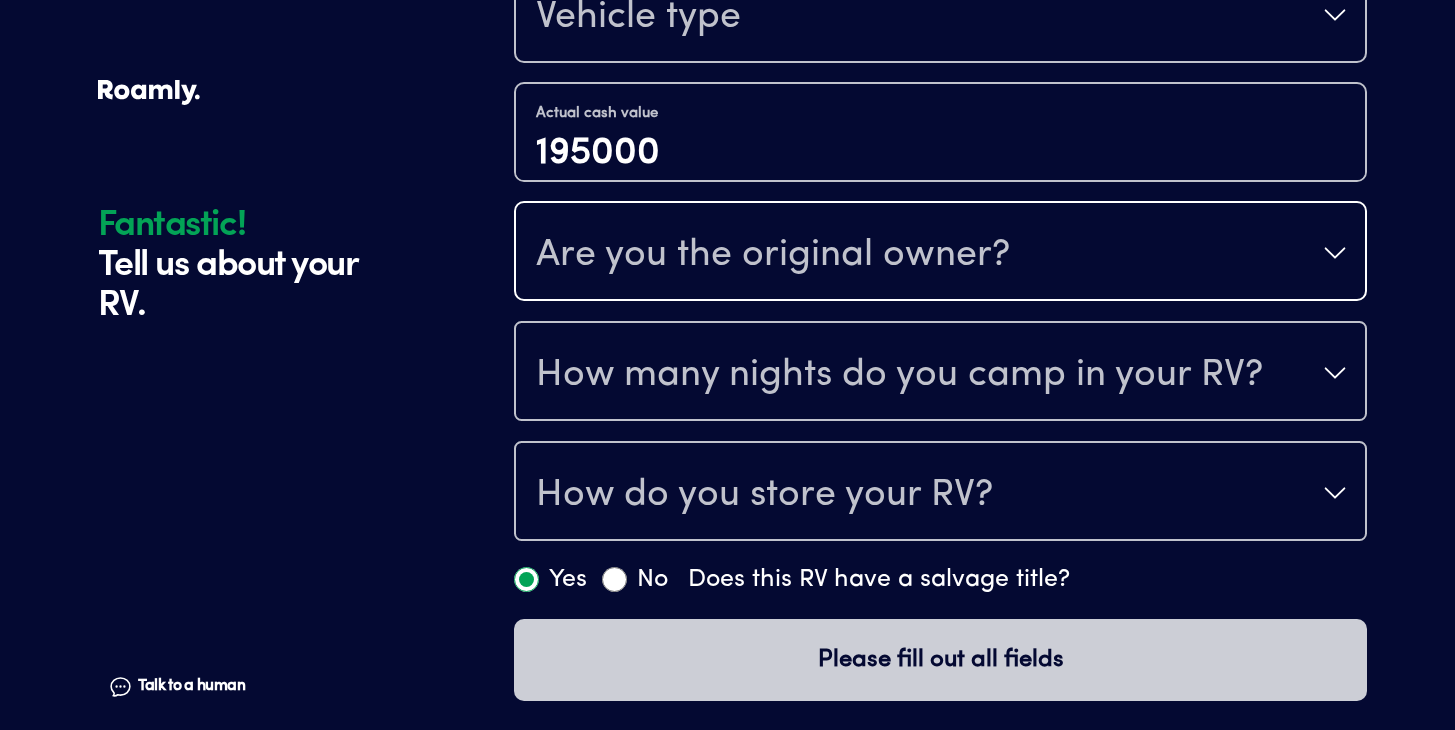click on "Are you the original owner?" at bounding box center (773, 255) 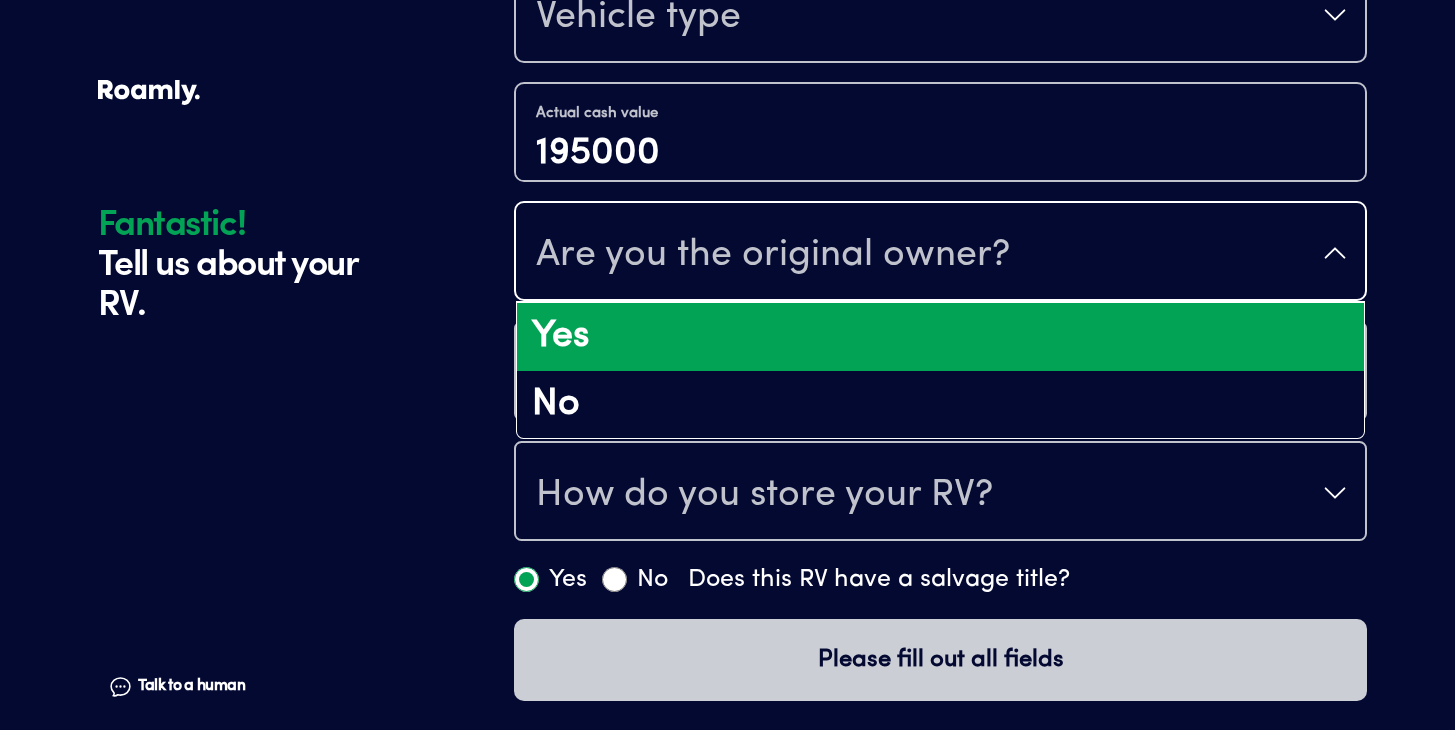 click on "Yes" at bounding box center (940, 337) 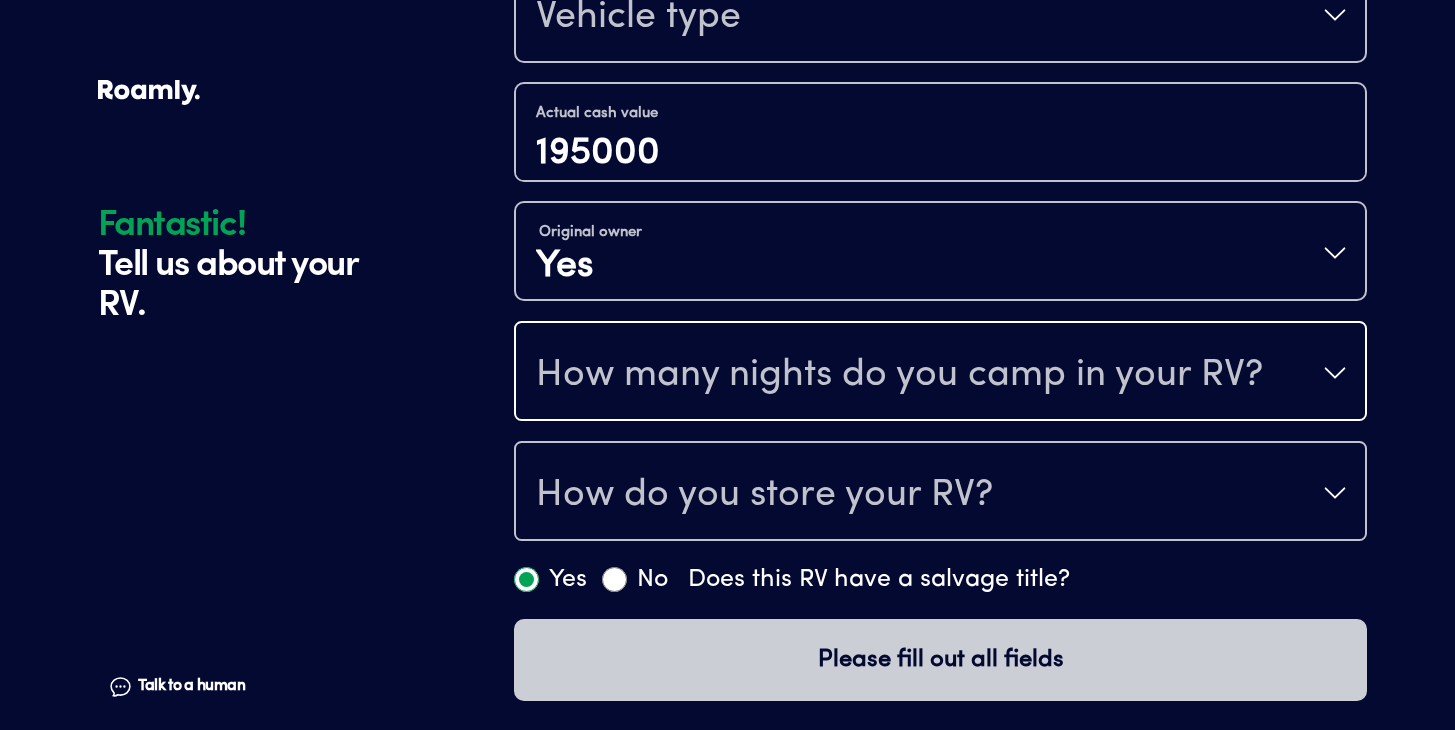 click on "How many nights do you camp in your RV?" at bounding box center [899, 375] 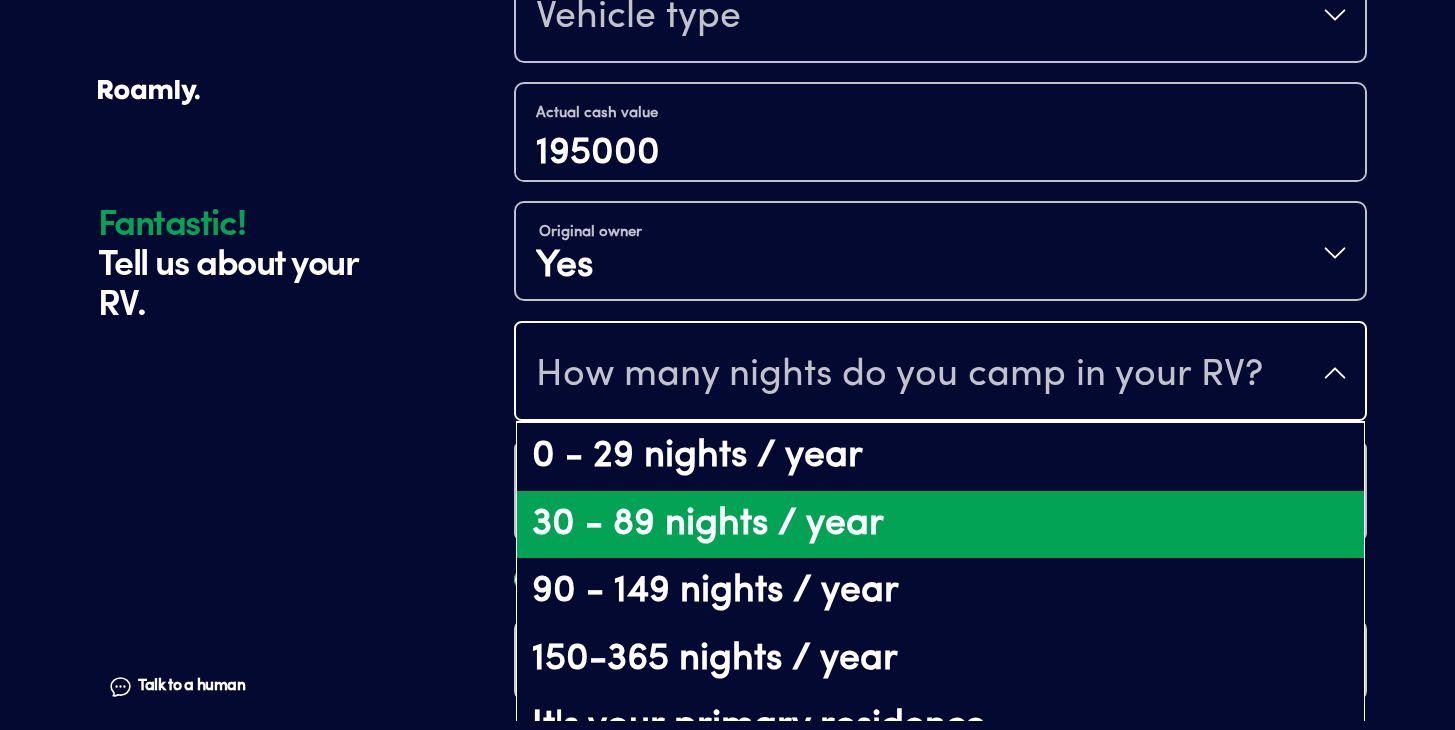 click on "30 - 89 nights / year" at bounding box center [940, 525] 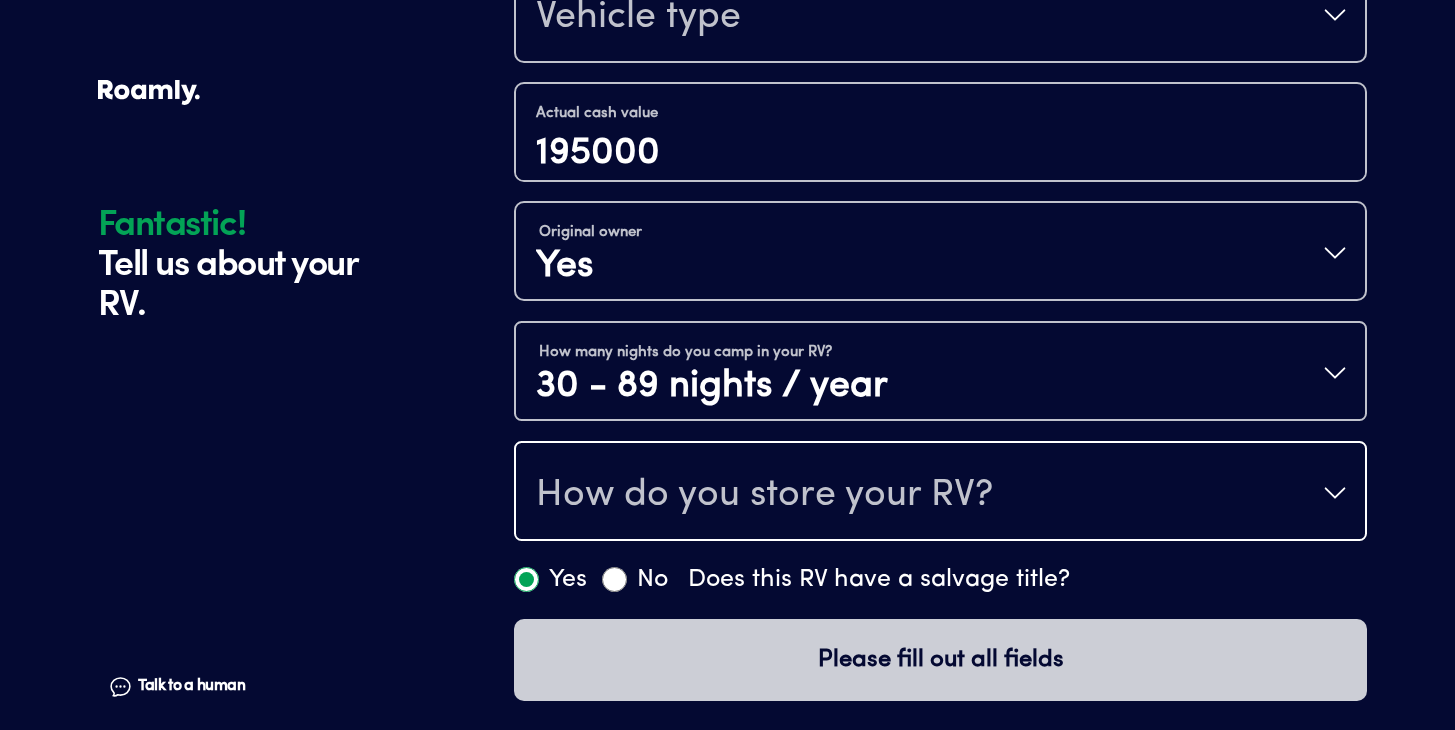 click on "How do you store your RV?" at bounding box center (764, 495) 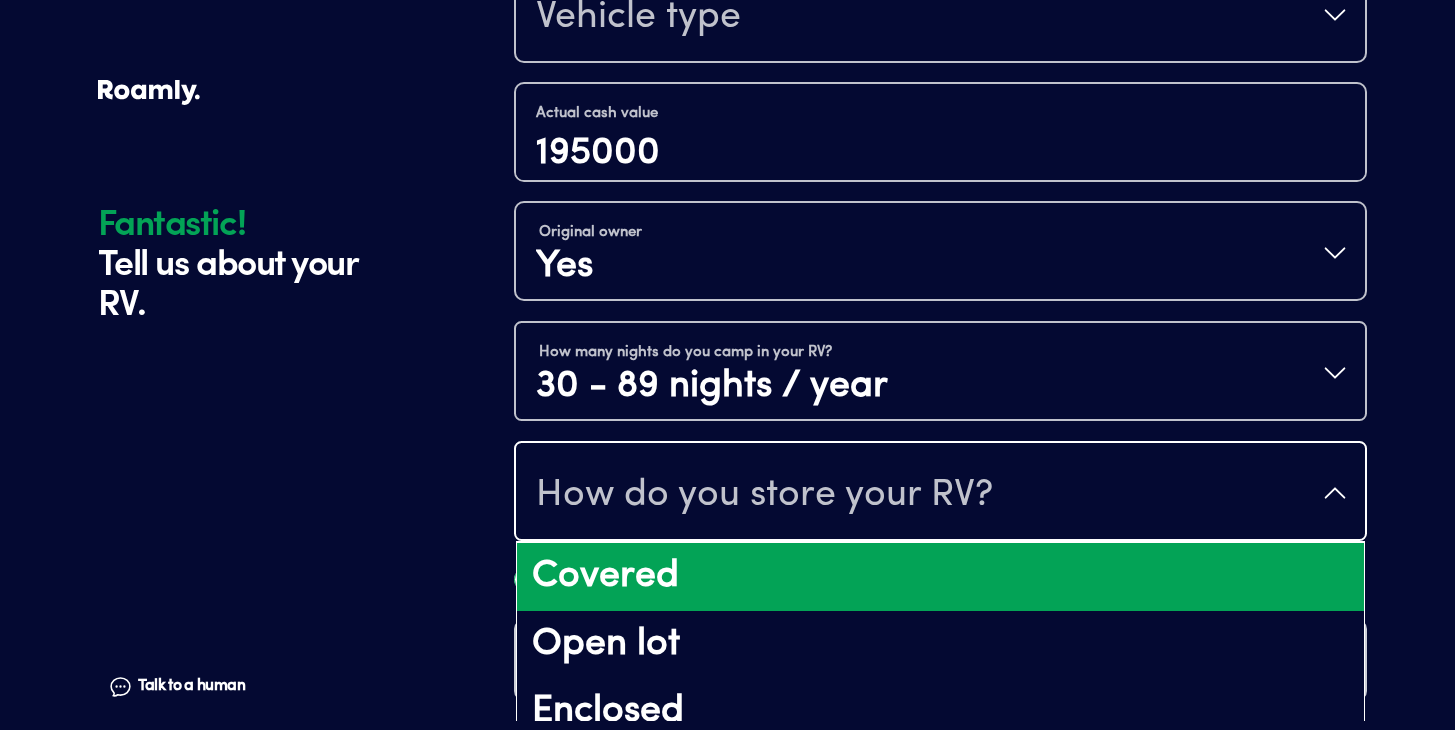 click on "Covered" at bounding box center (940, 577) 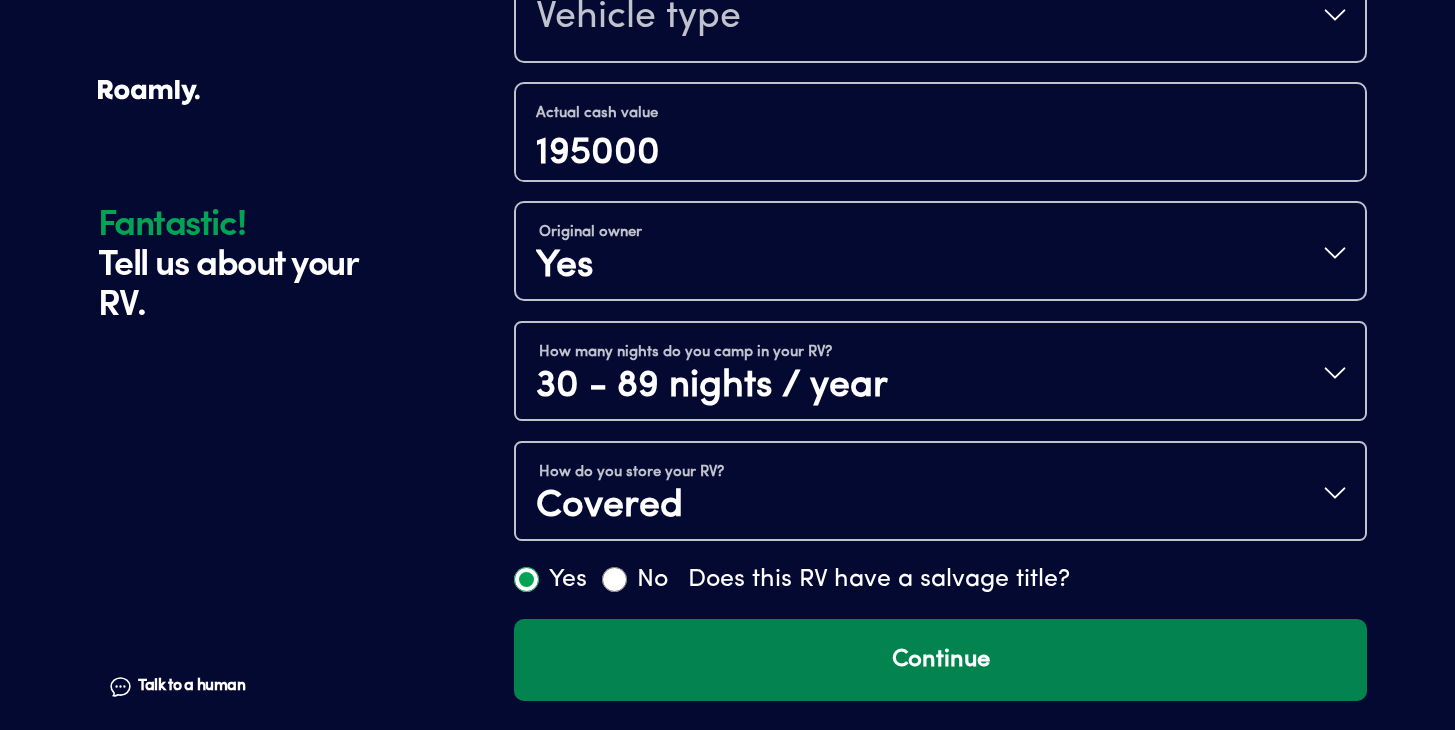 click on "Continue" at bounding box center (940, 660) 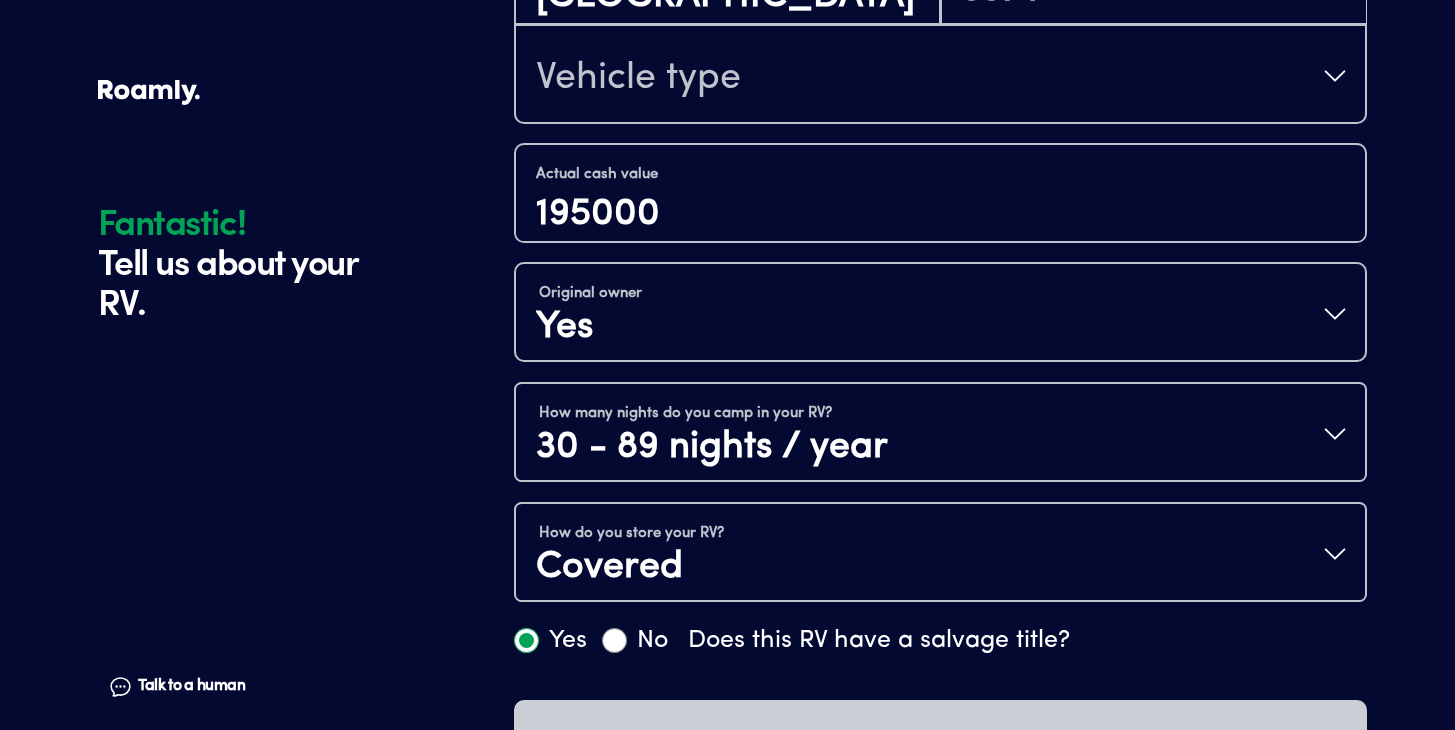scroll, scrollTop: 764, scrollLeft: 0, axis: vertical 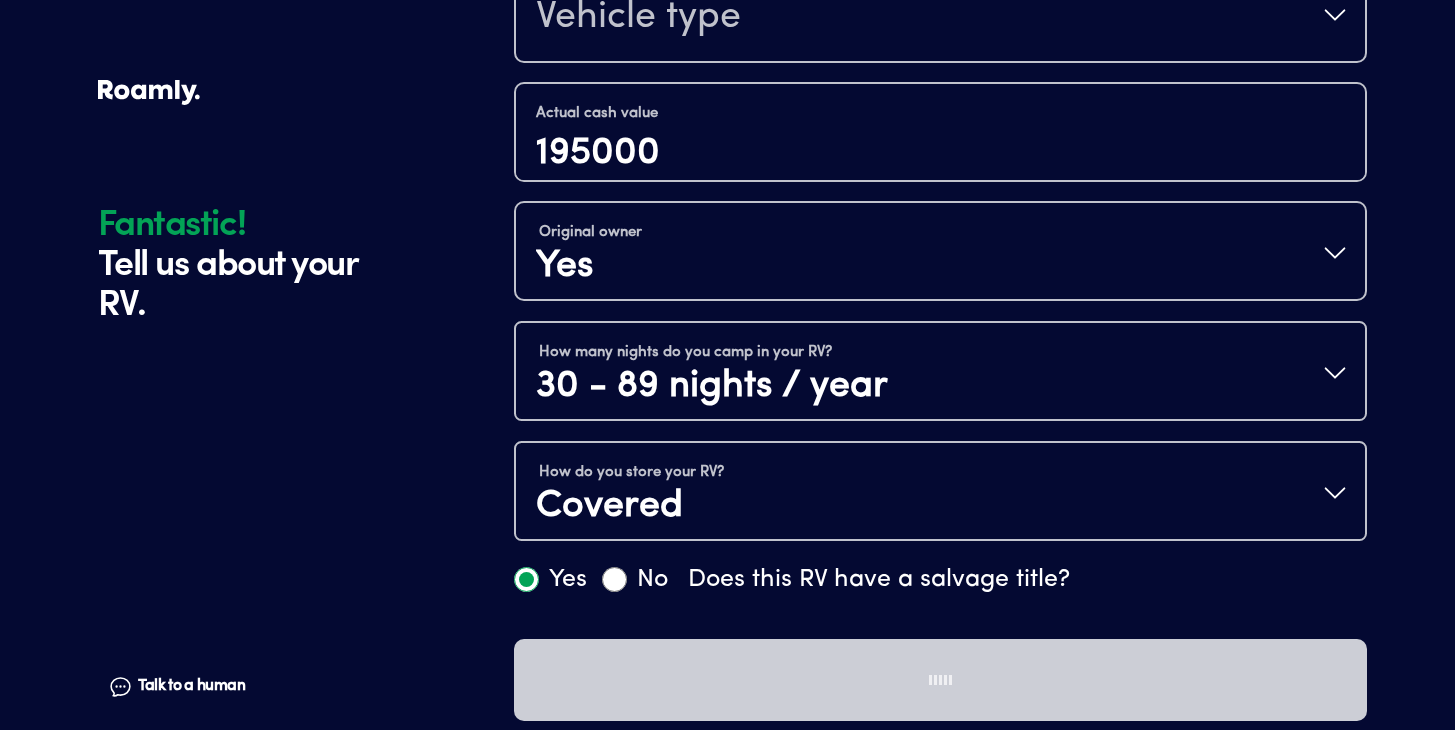 click on "Talk to a human" at bounding box center (191, 686) 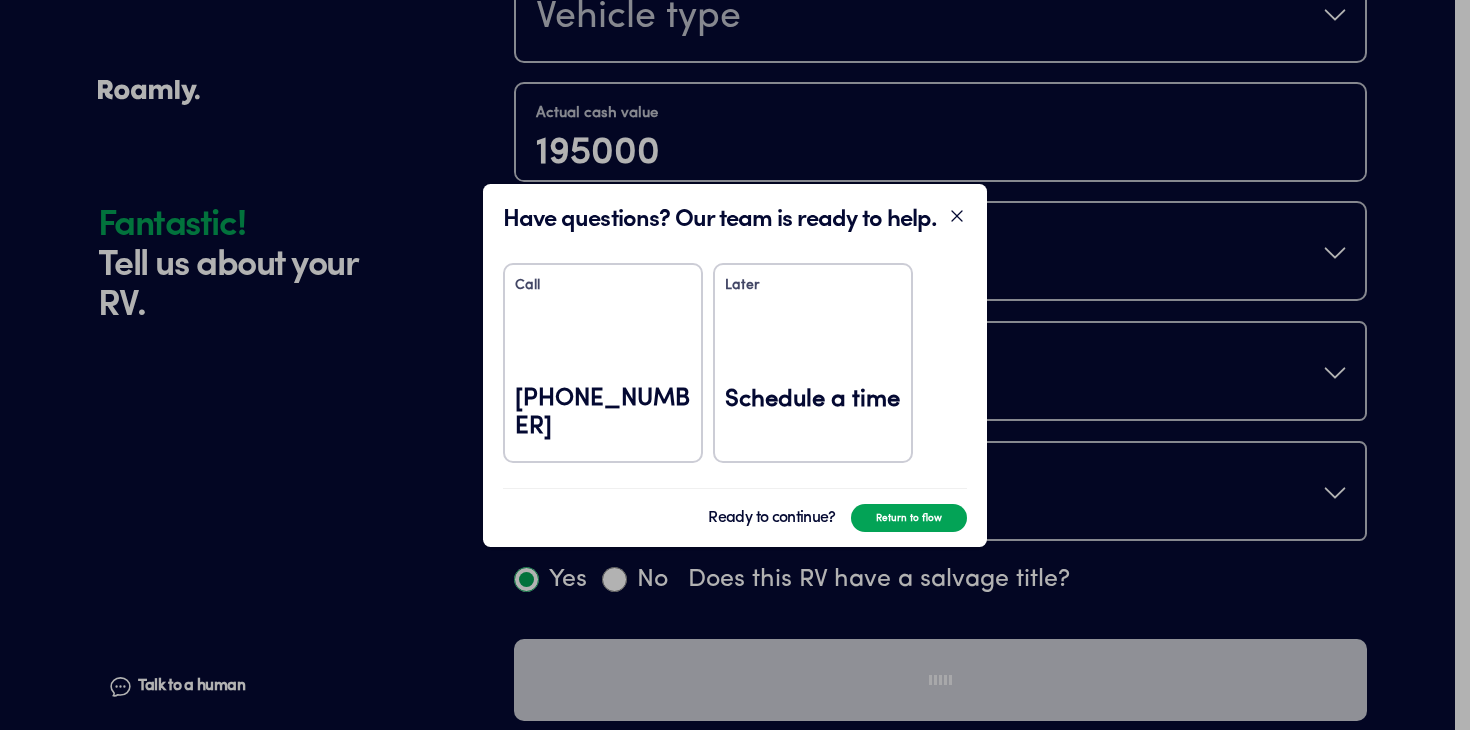 click 